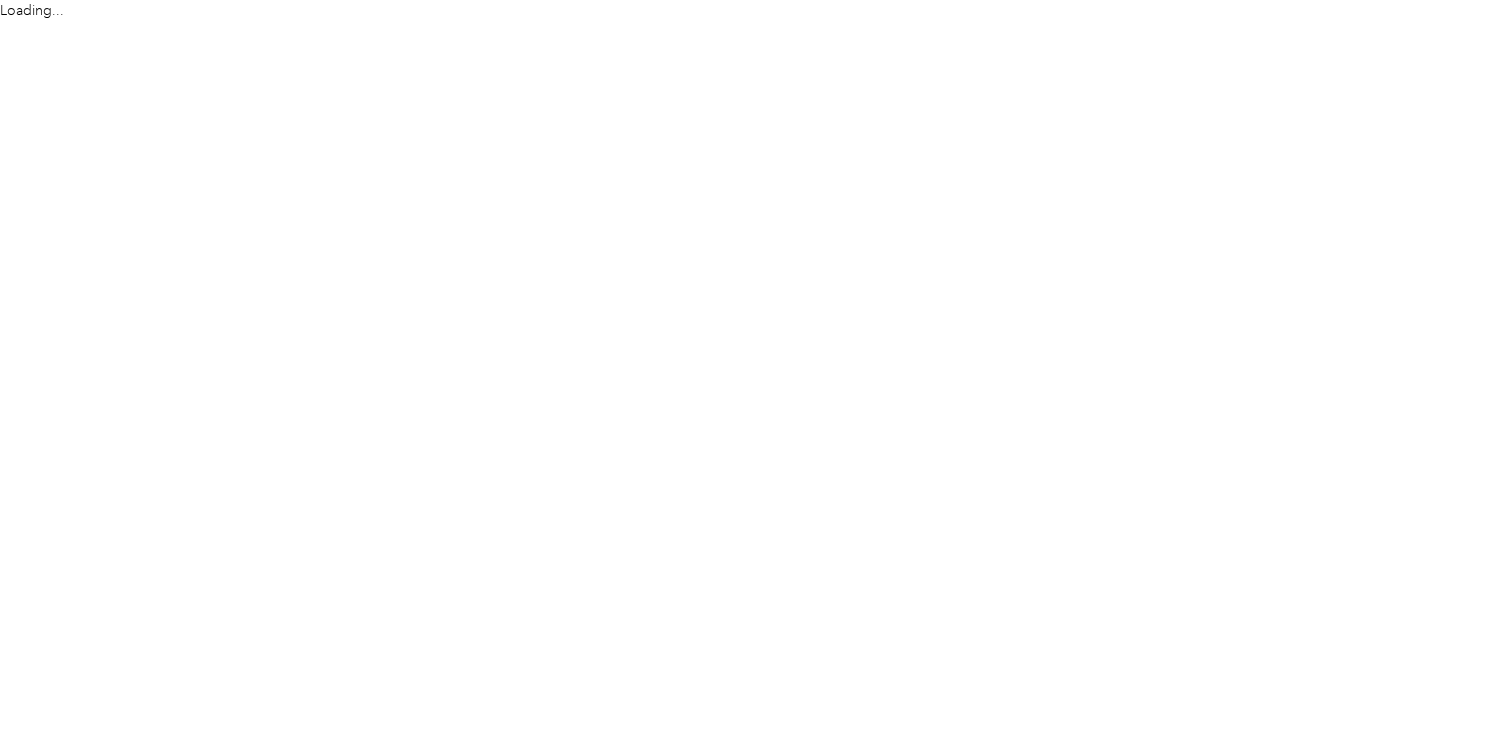 scroll, scrollTop: 0, scrollLeft: 0, axis: both 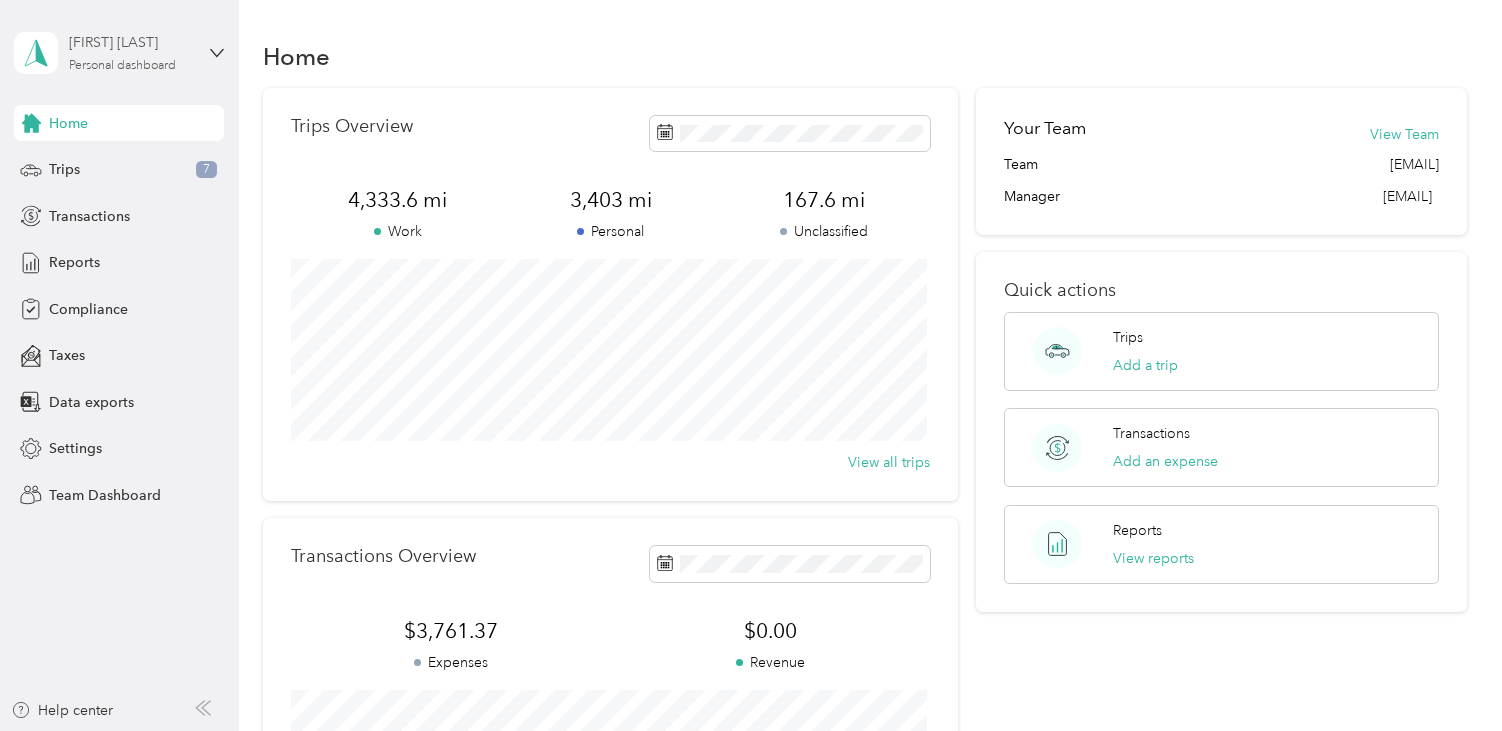 click on "Personal dashboard" at bounding box center [122, 66] 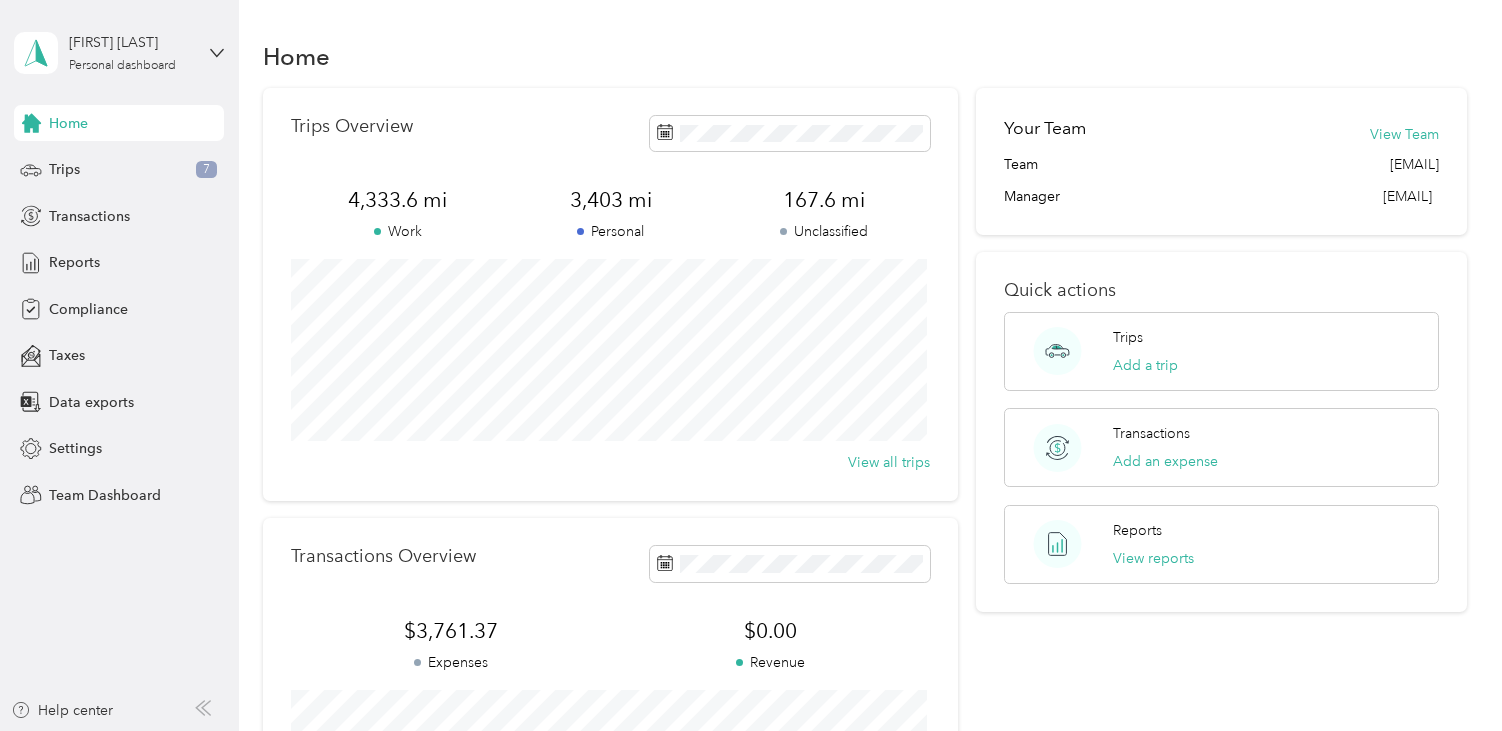 click on "Team dashboard" at bounding box center [85, 164] 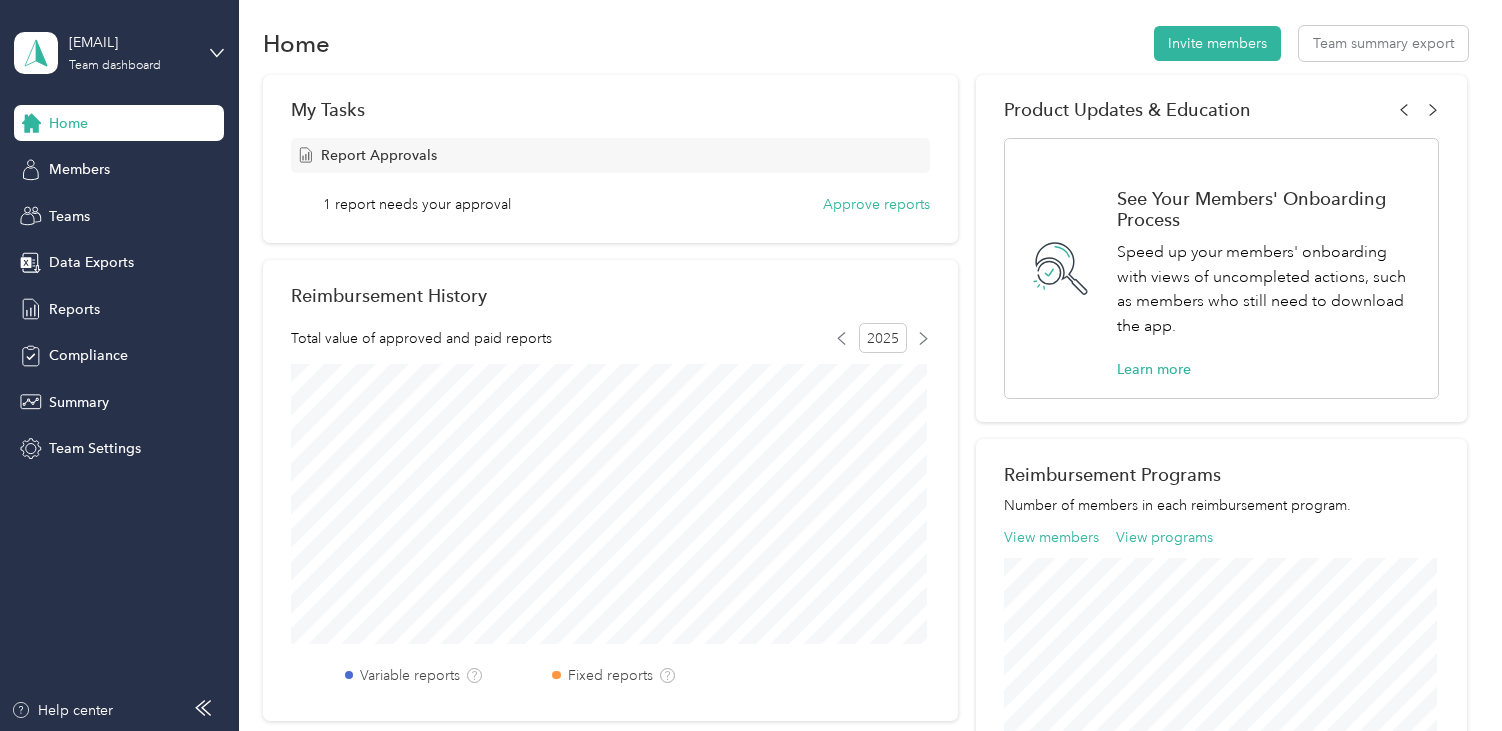 scroll, scrollTop: 0, scrollLeft: 0, axis: both 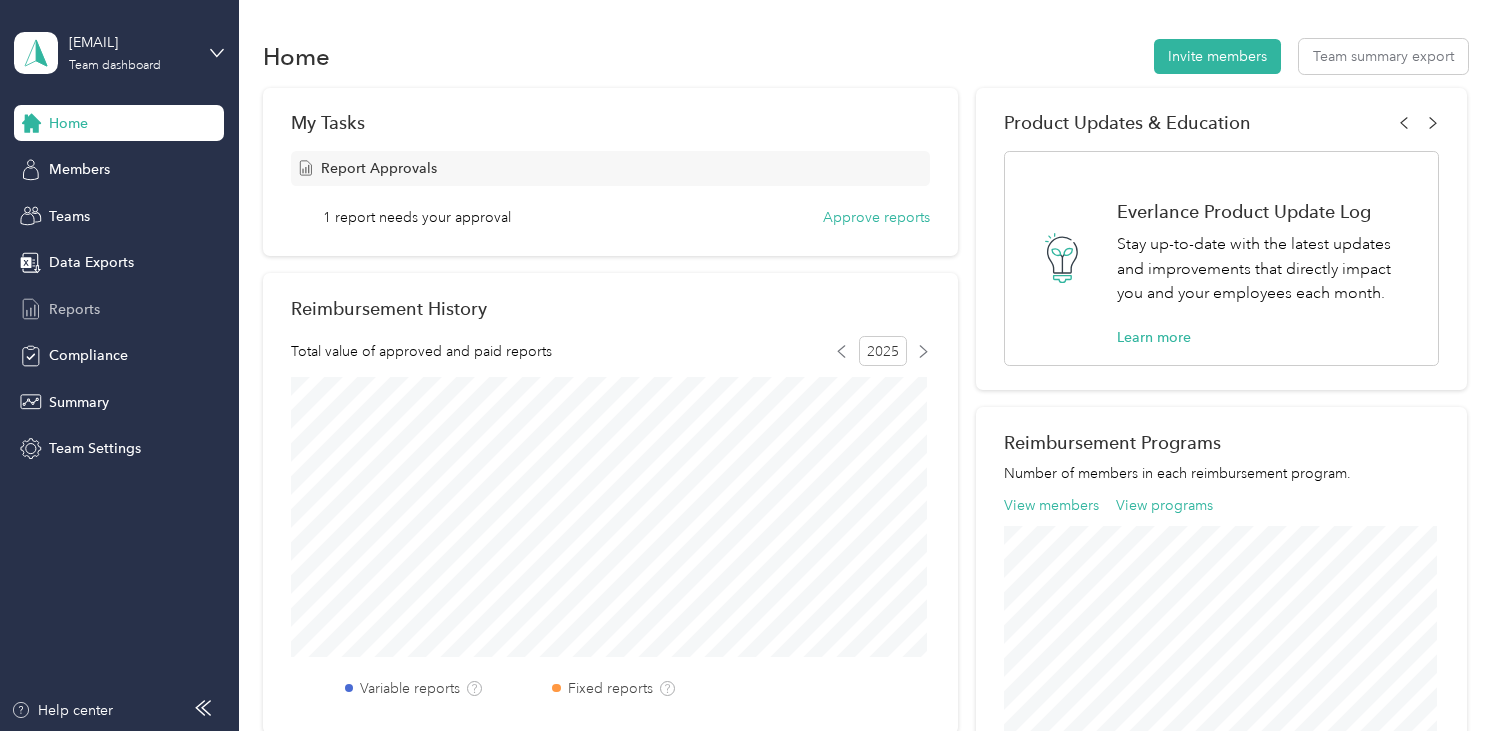click on "Reports" at bounding box center (119, 309) 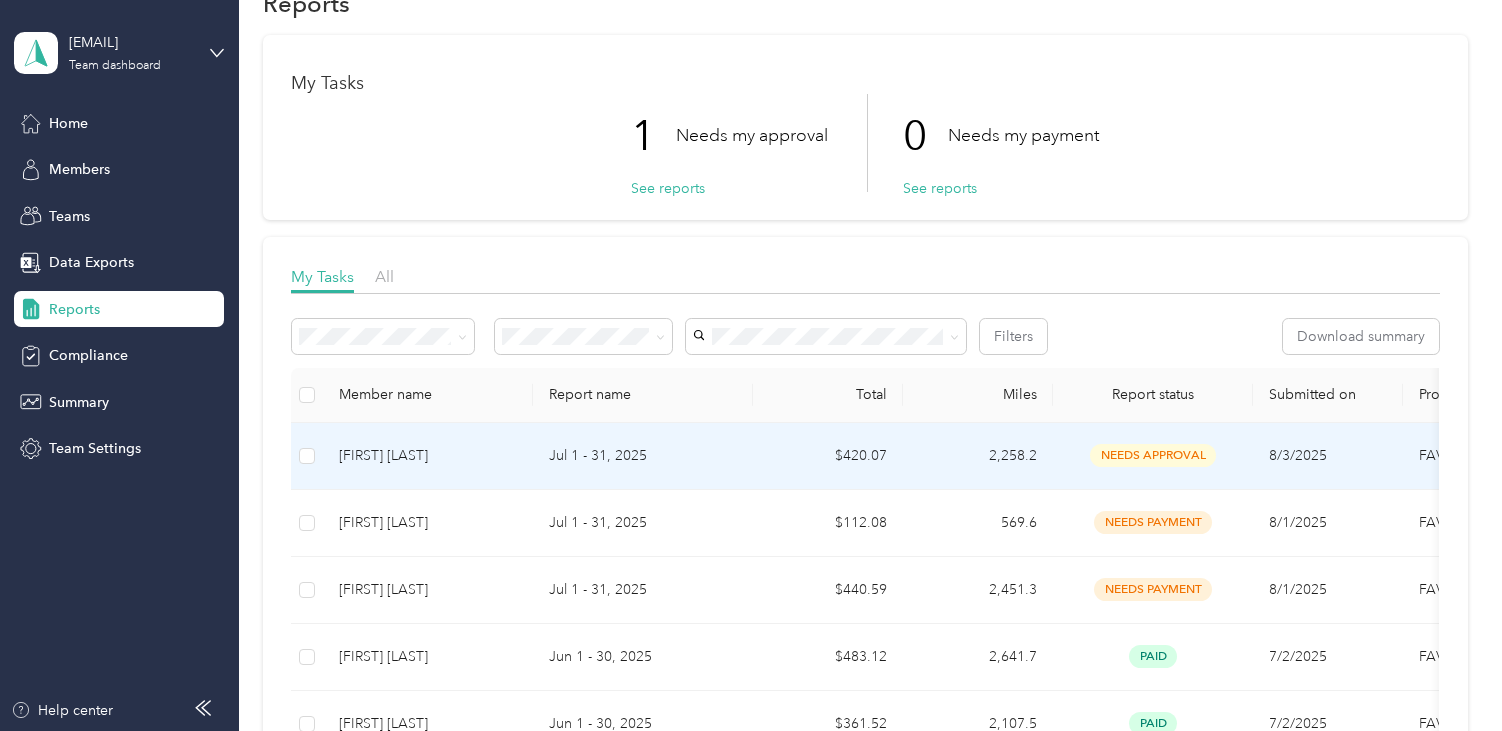 scroll, scrollTop: 100, scrollLeft: 0, axis: vertical 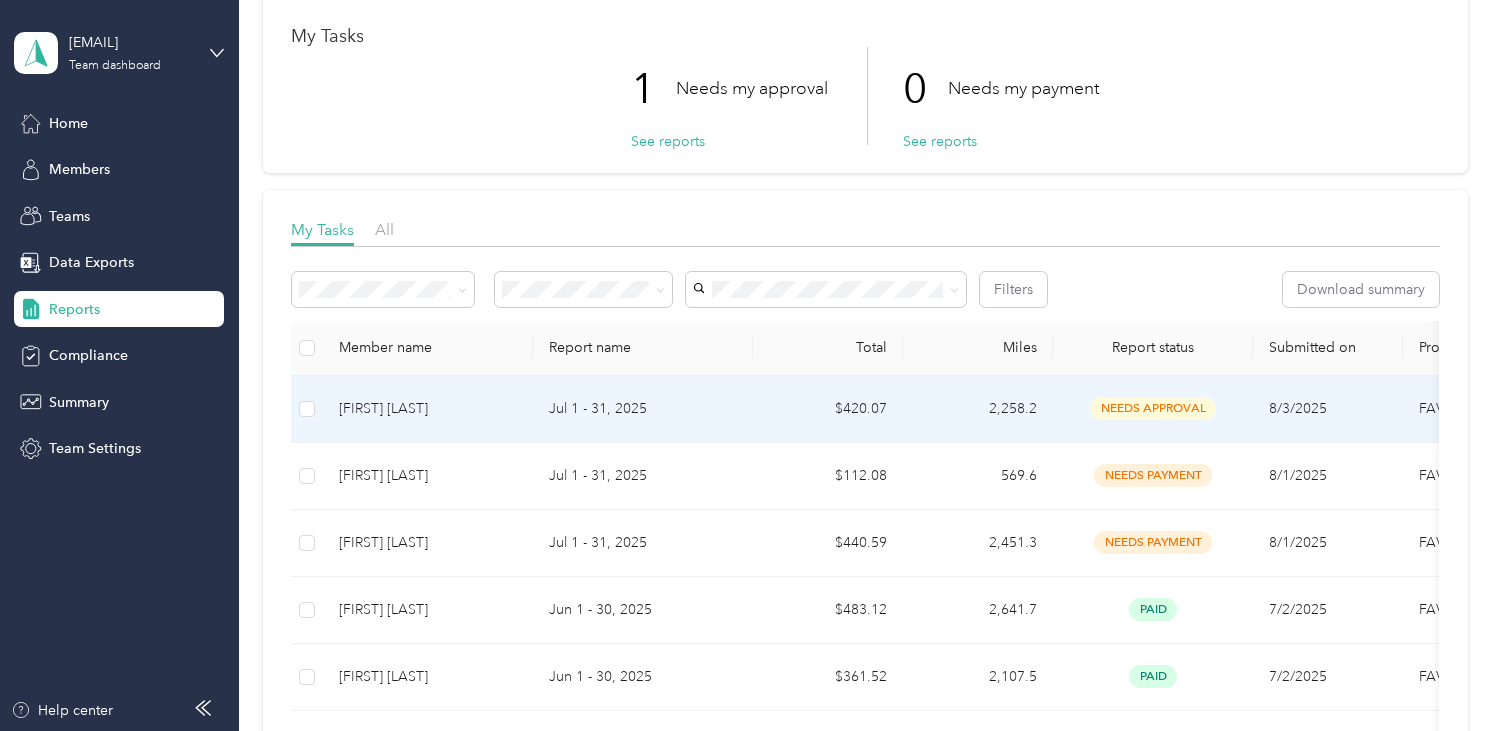 click on "[FIRST] [LAST]" at bounding box center (428, 409) 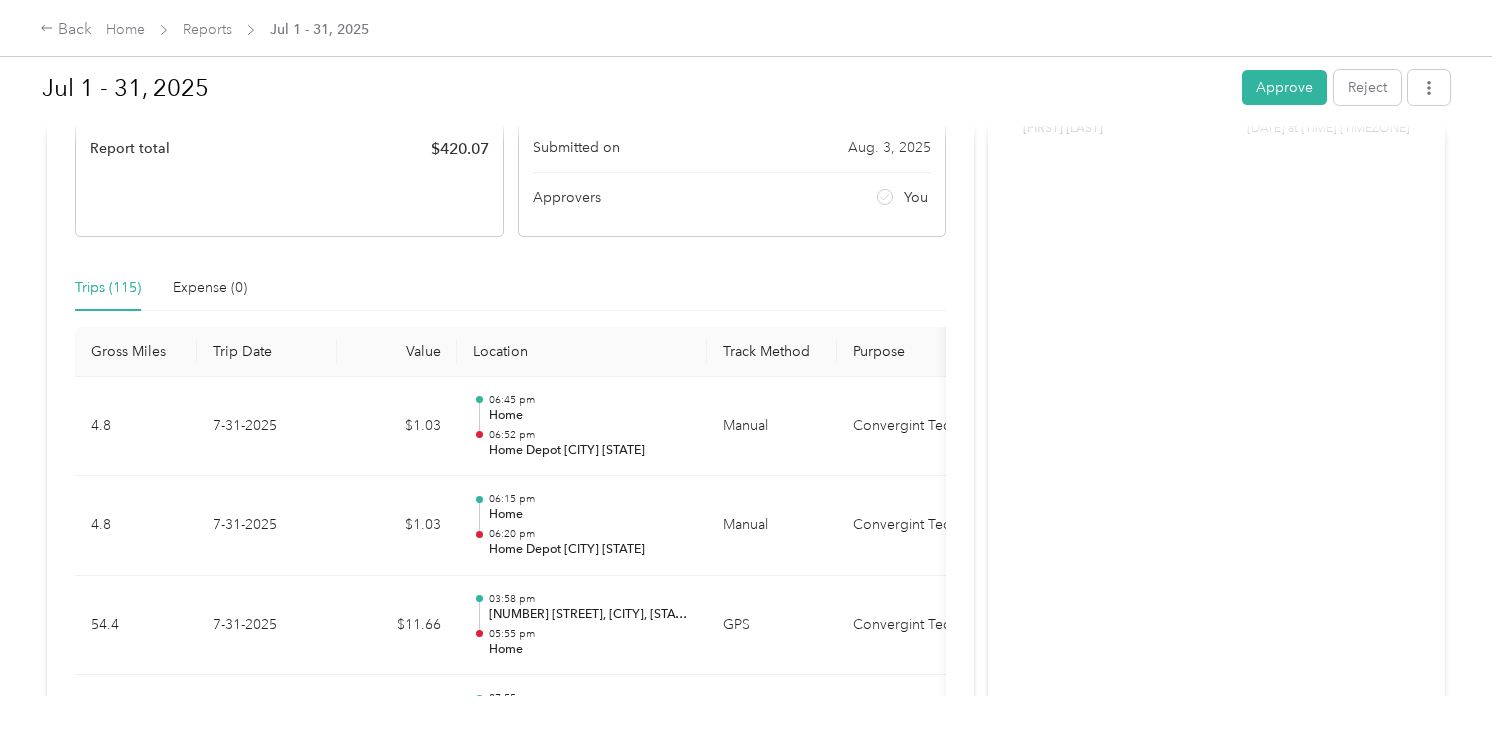 scroll, scrollTop: 0, scrollLeft: 0, axis: both 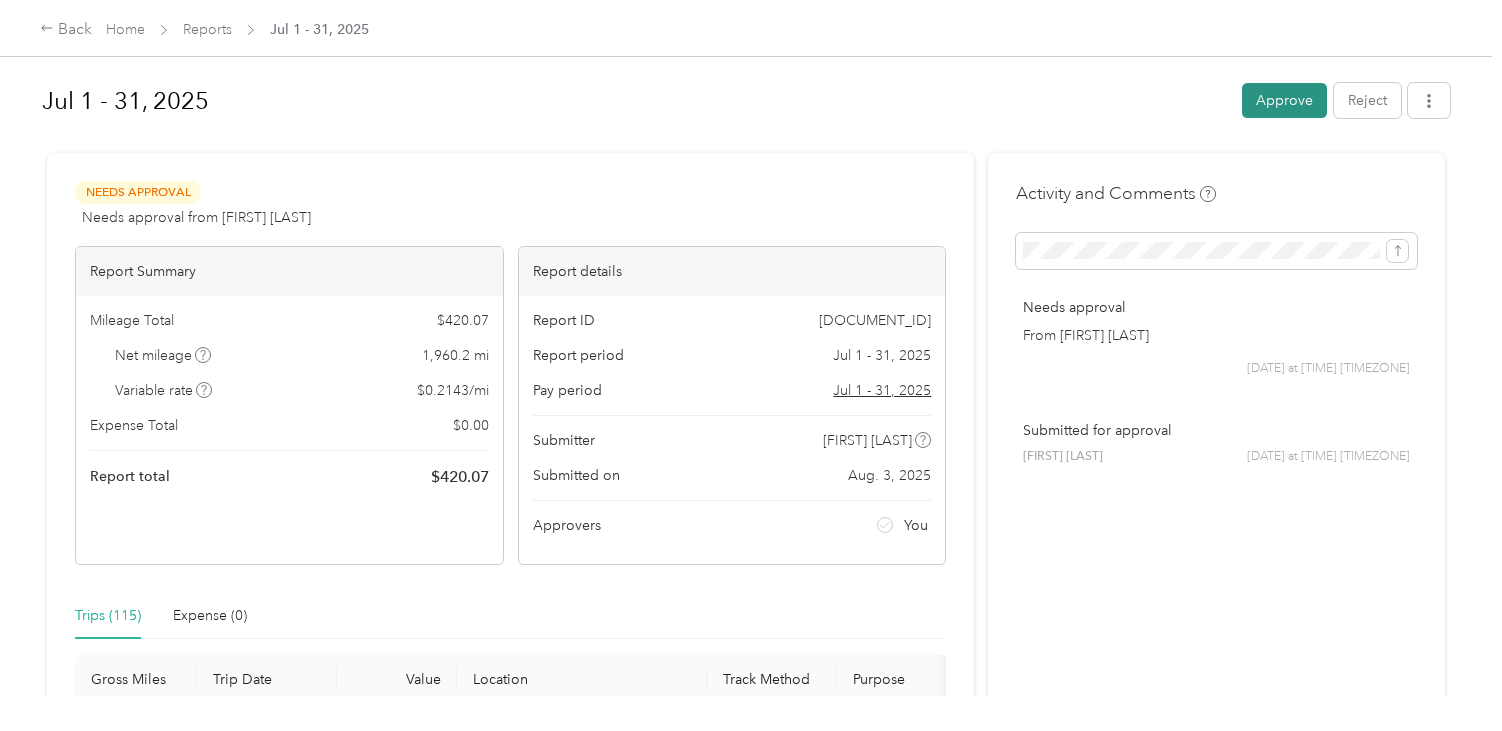 click on "Approve" at bounding box center (1284, 100) 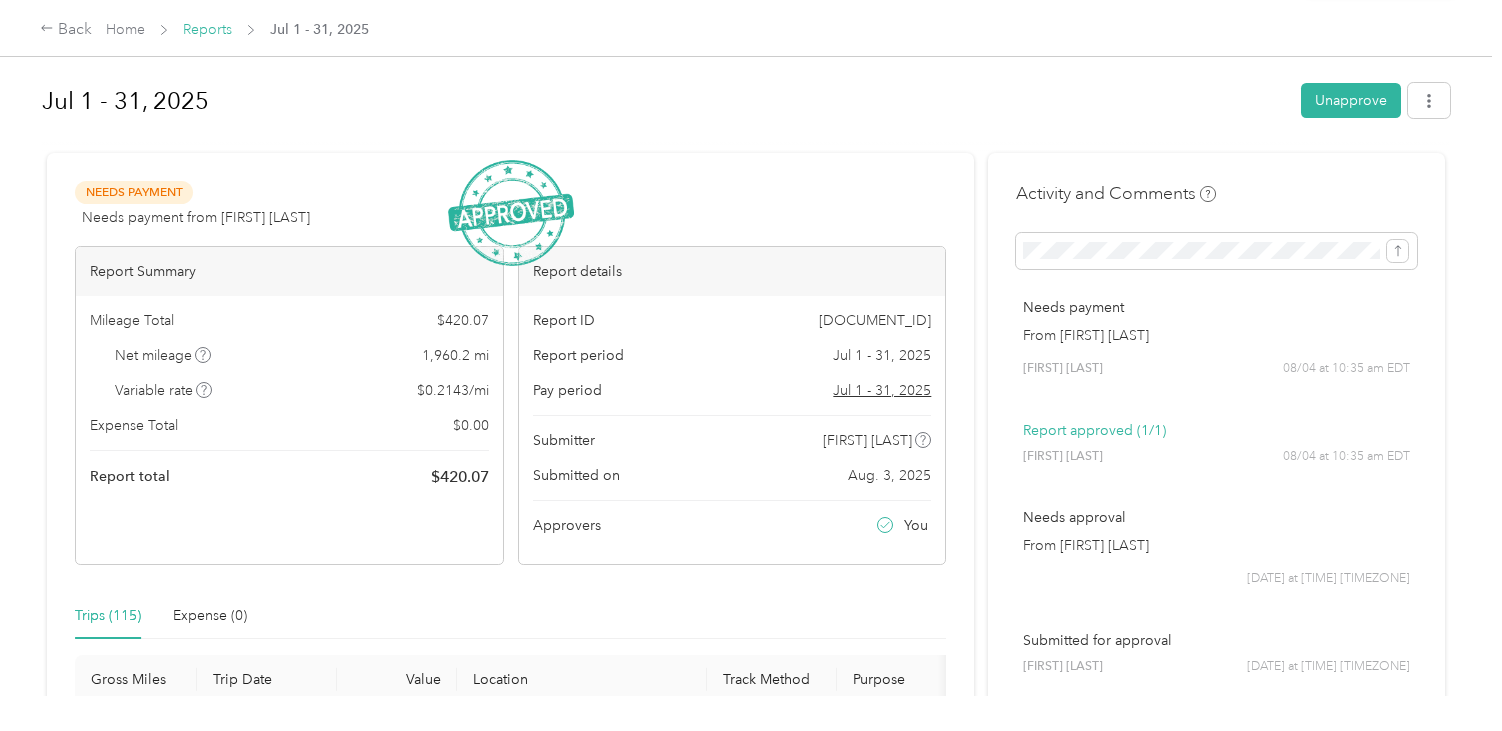 click on "Reports" at bounding box center [207, 29] 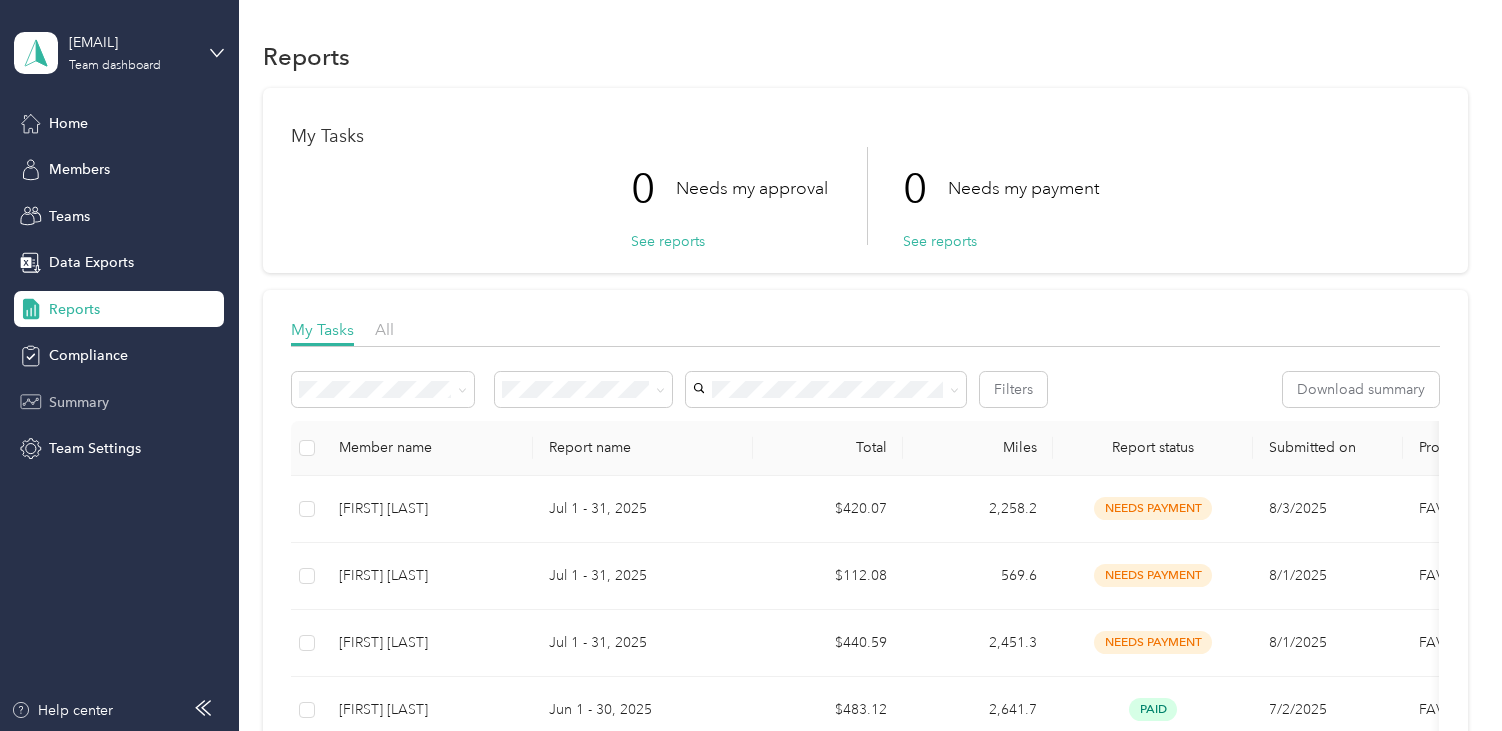 click on "Summary" at bounding box center [79, 402] 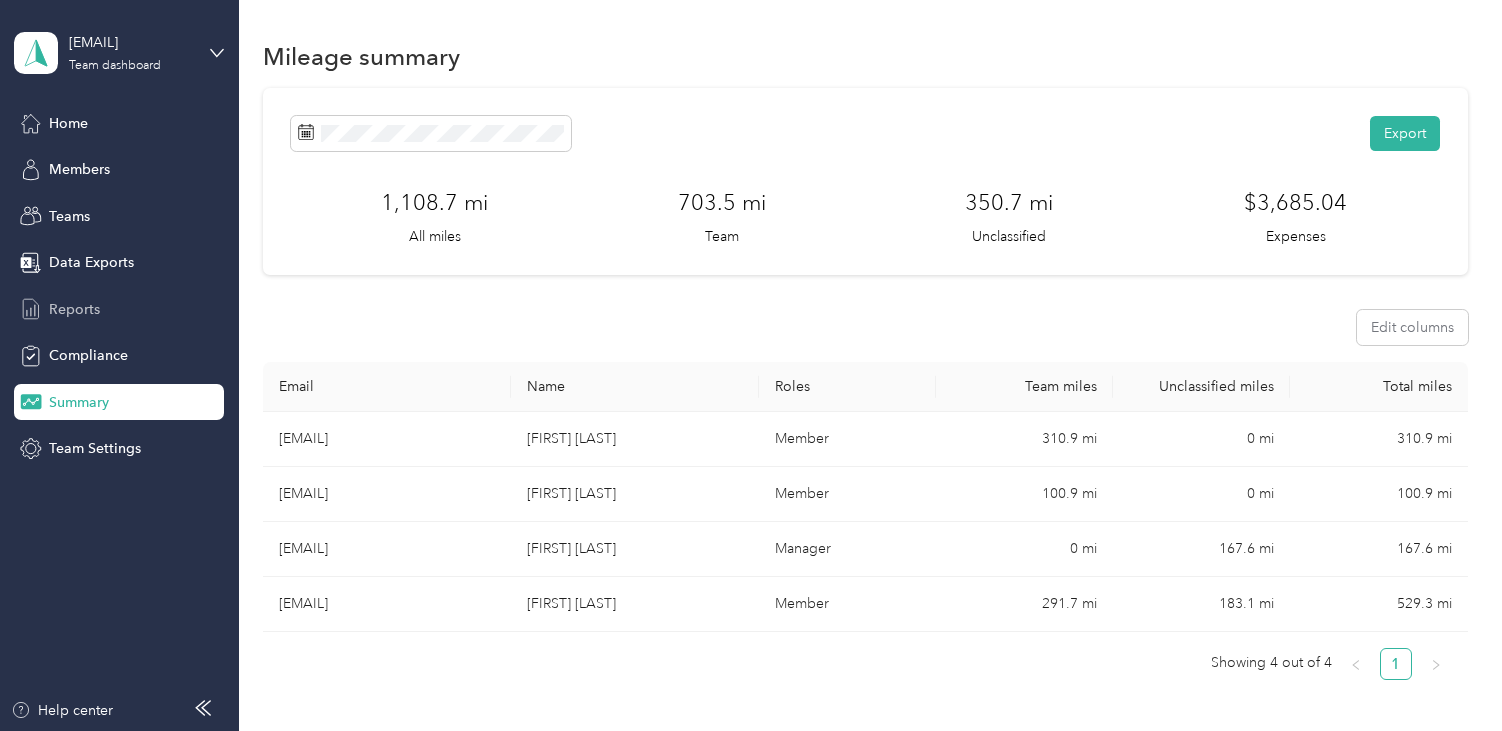click on "Reports" at bounding box center (74, 309) 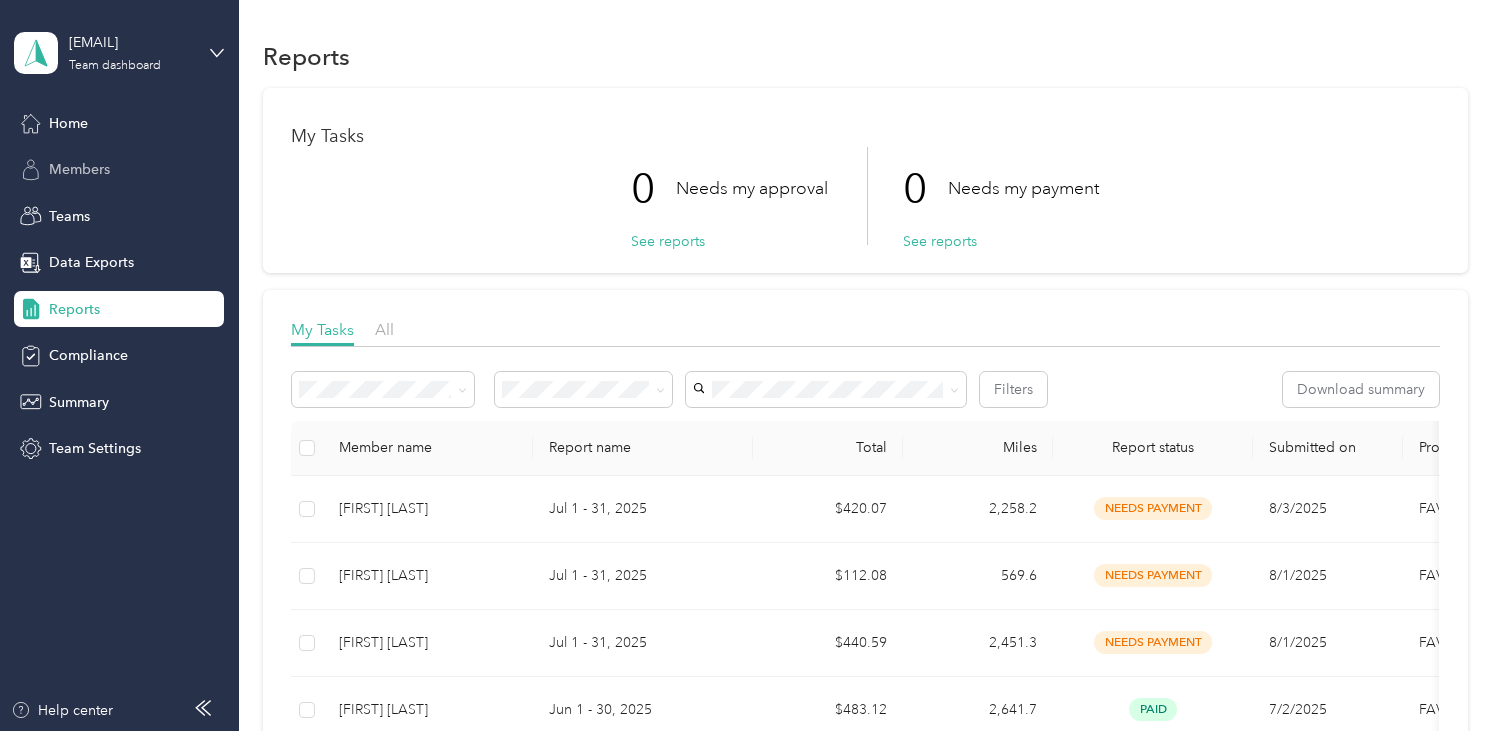 click on "Members" at bounding box center [79, 169] 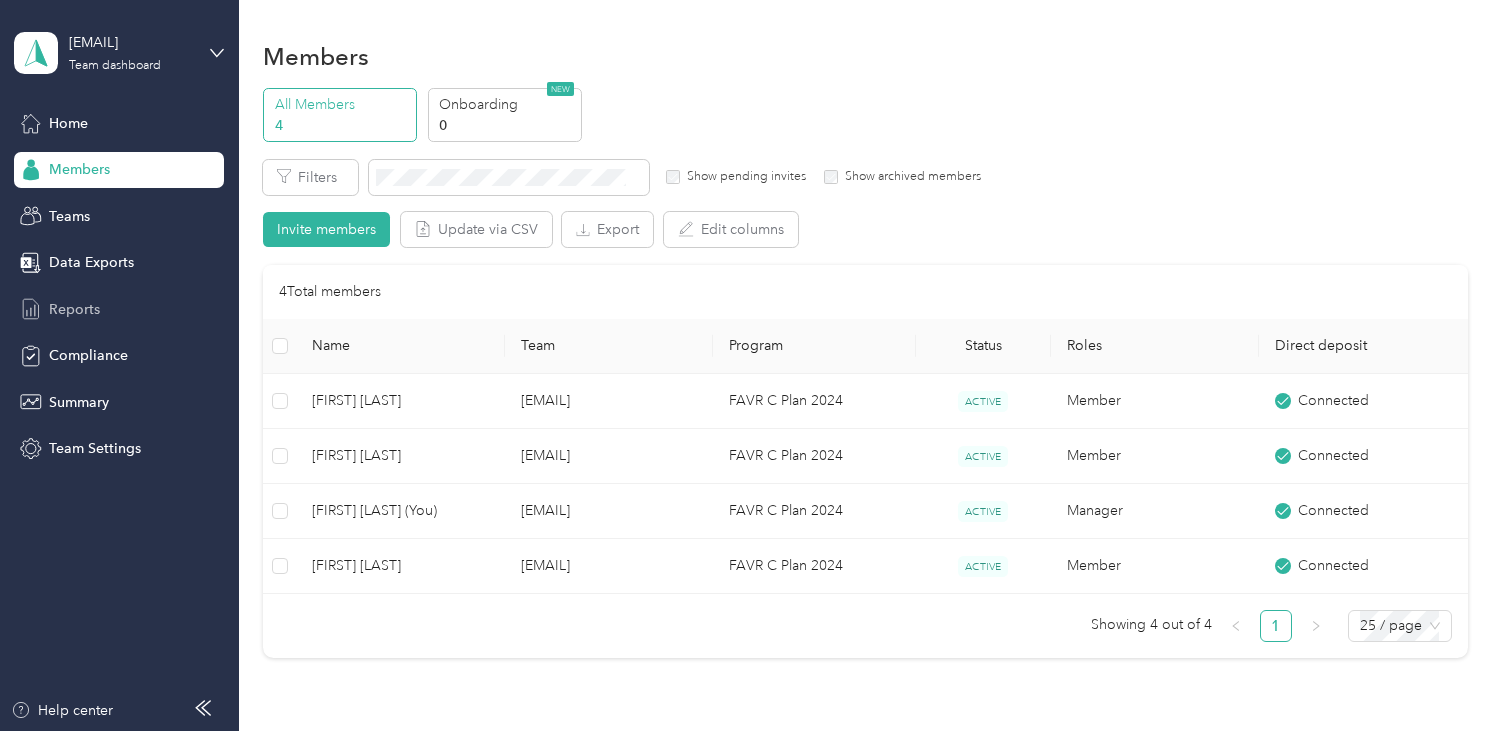 click on "Reports" at bounding box center (74, 309) 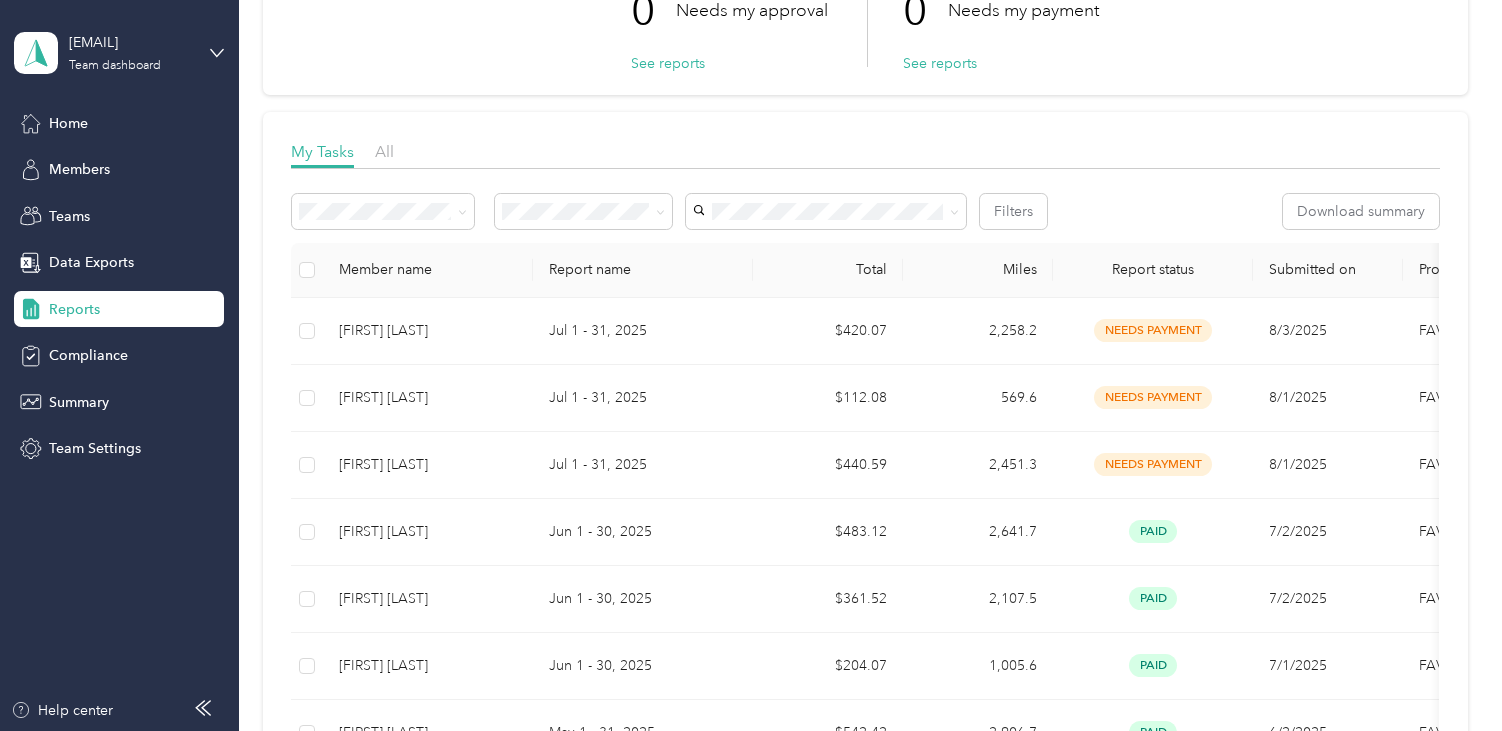 scroll, scrollTop: 200, scrollLeft: 0, axis: vertical 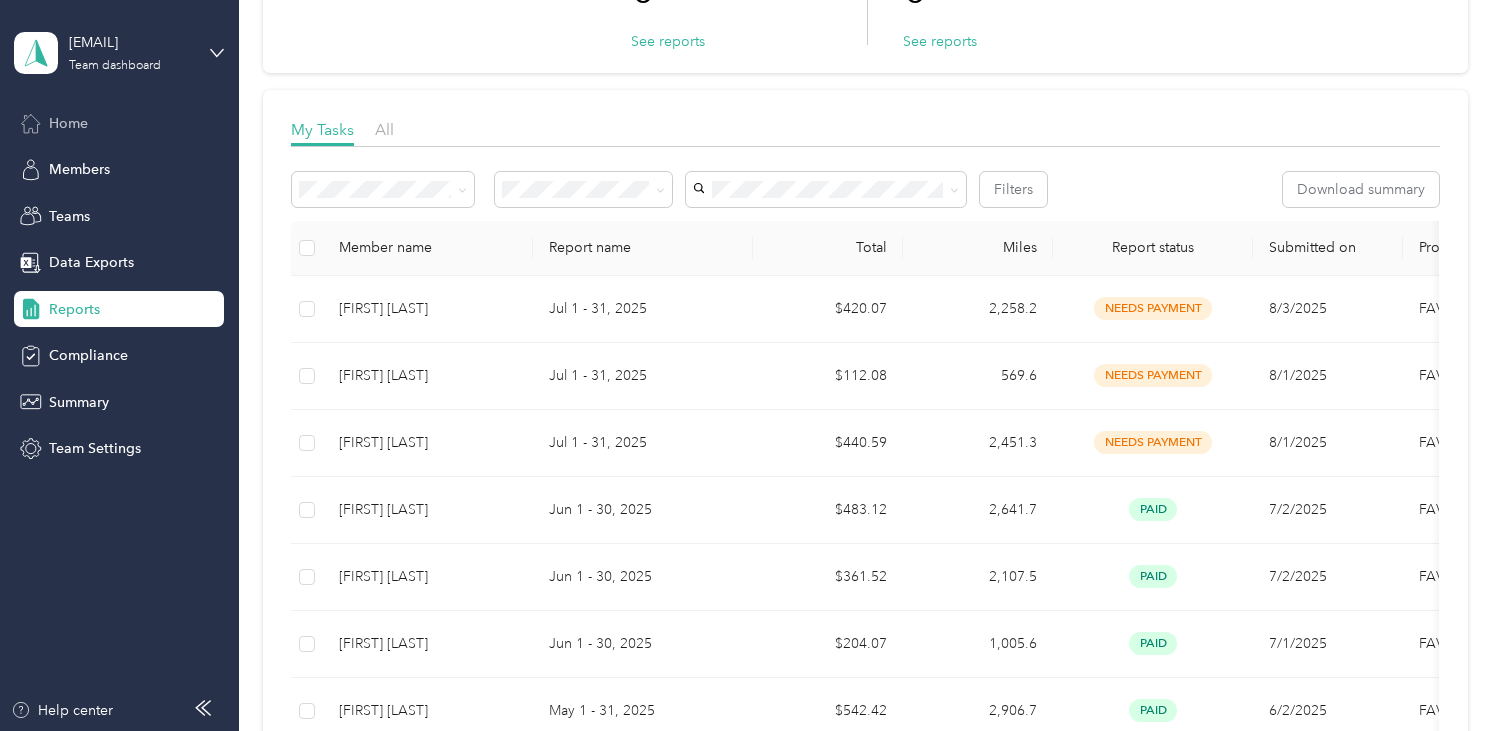 click on "Home" at bounding box center (68, 123) 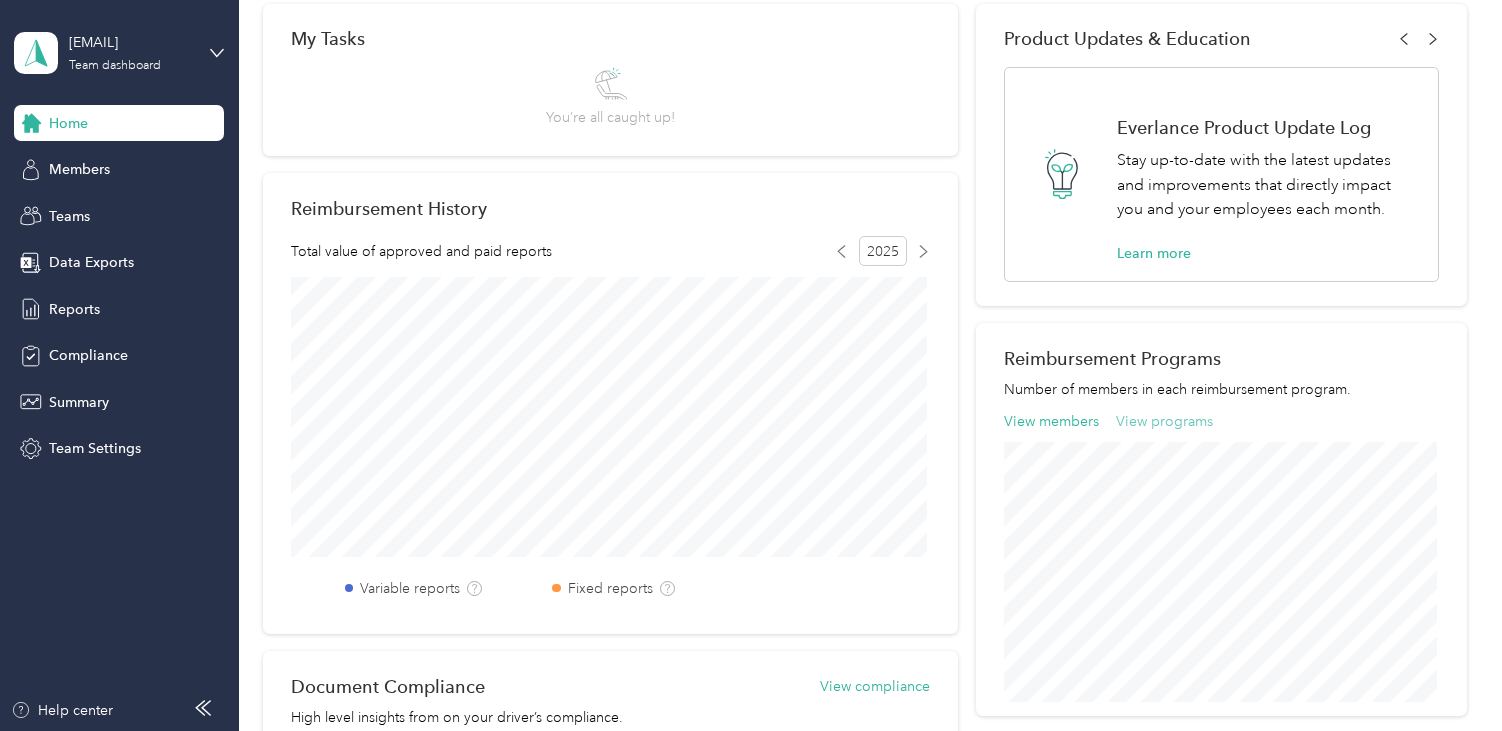 scroll, scrollTop: 0, scrollLeft: 0, axis: both 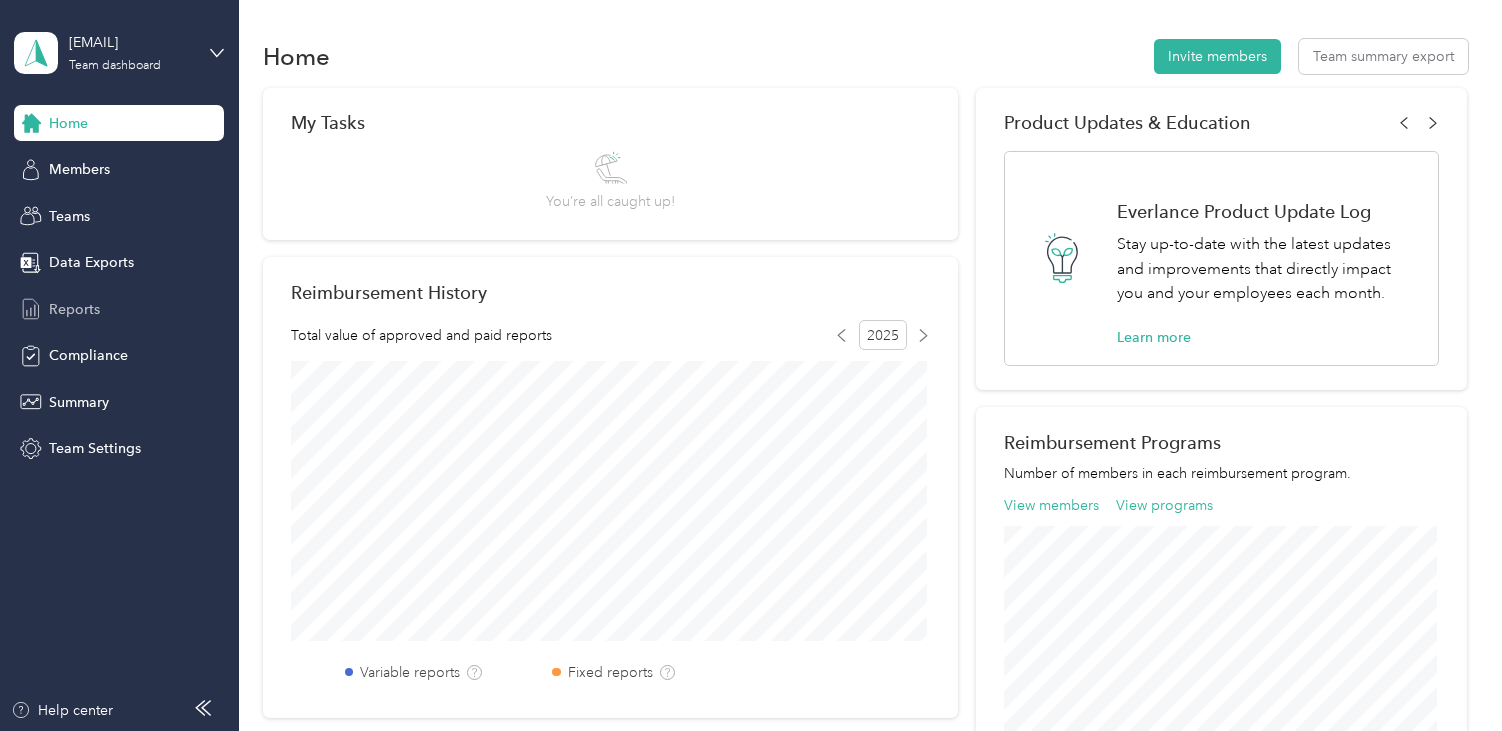 click on "Reports" at bounding box center (74, 309) 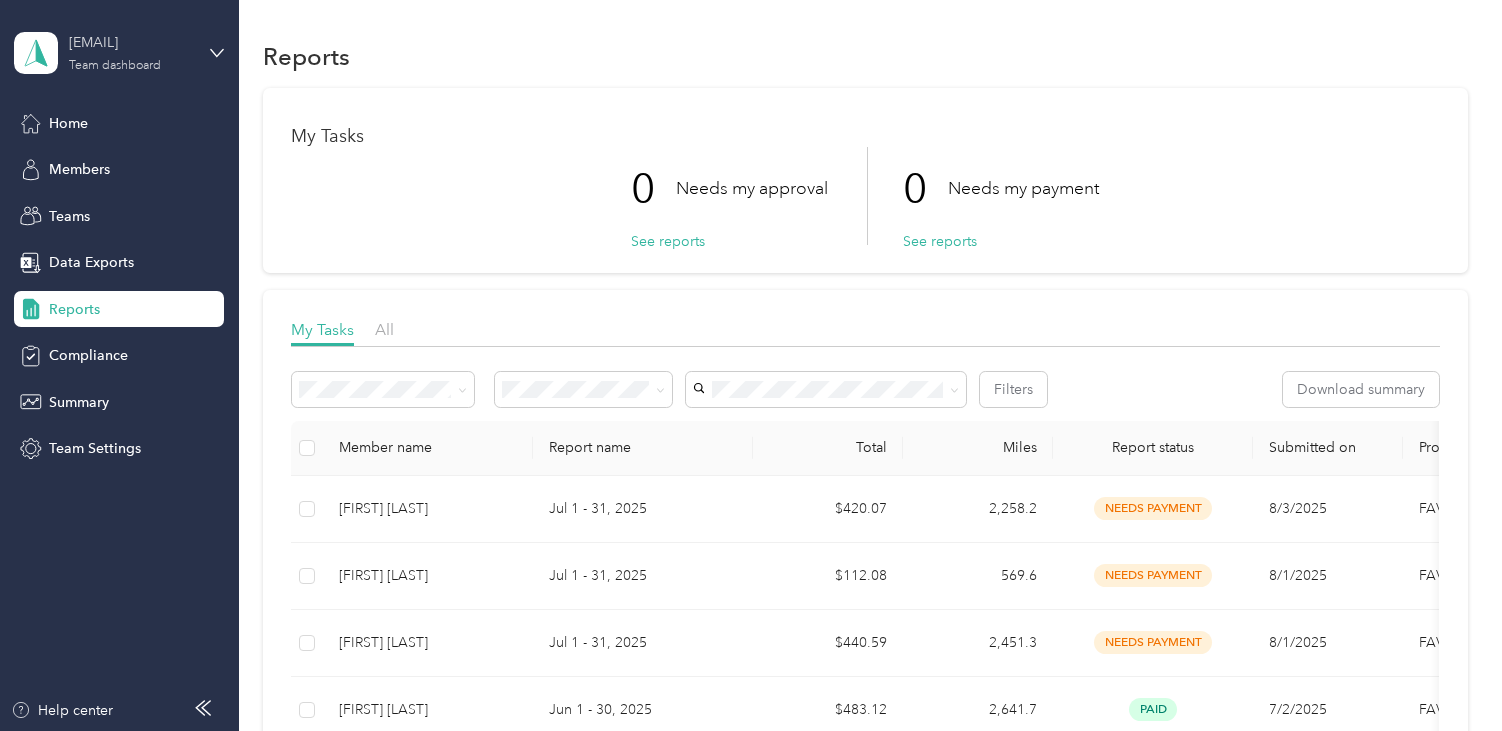 click on "[EMAIL]" at bounding box center [131, 42] 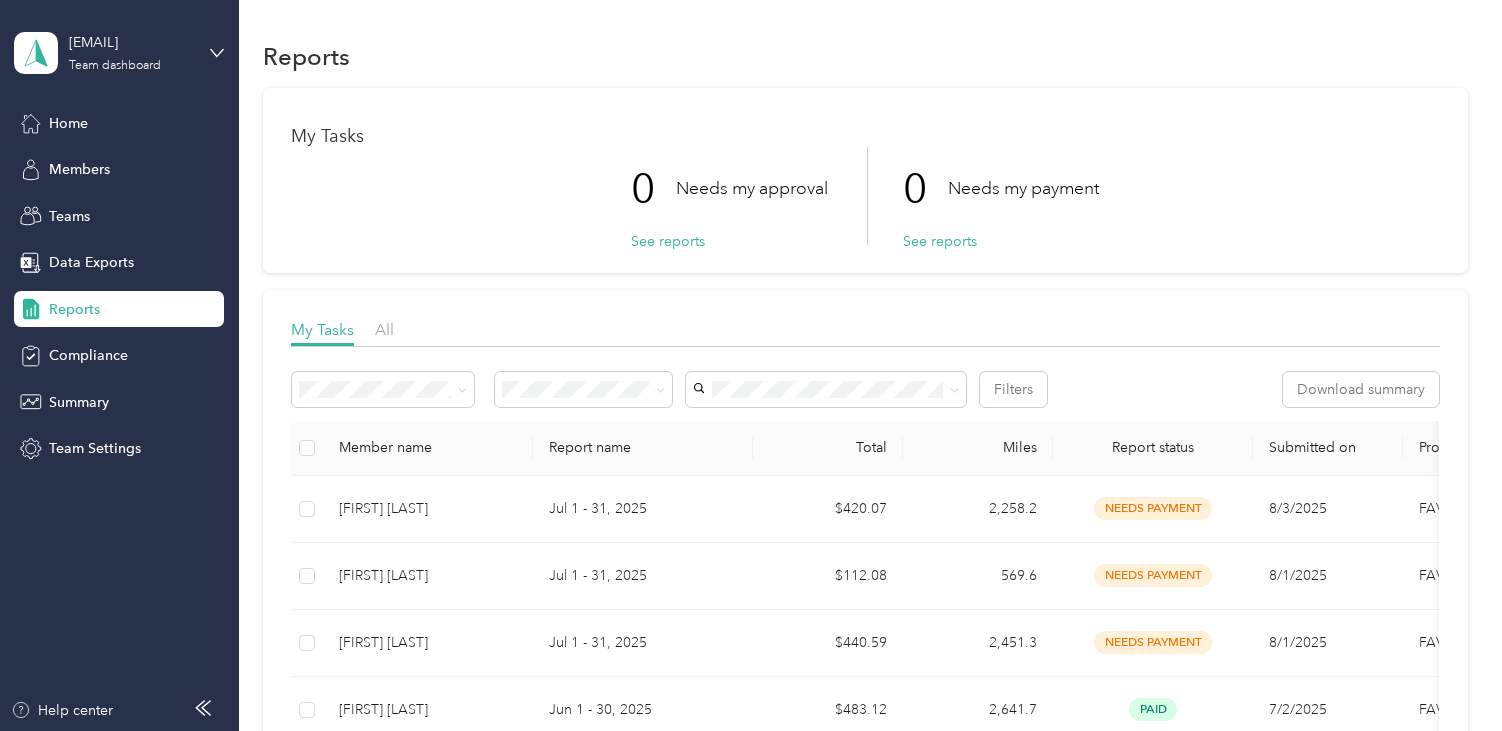 click on "Log out" at bounding box center (70, 255) 